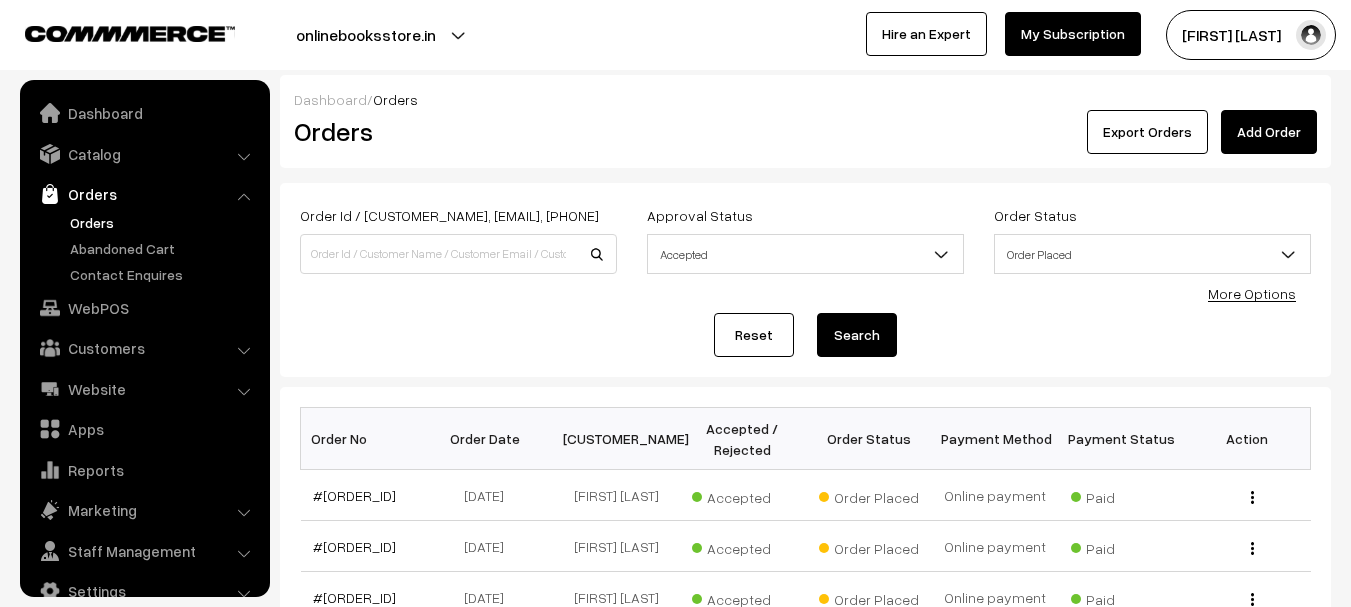 scroll, scrollTop: 0, scrollLeft: 0, axis: both 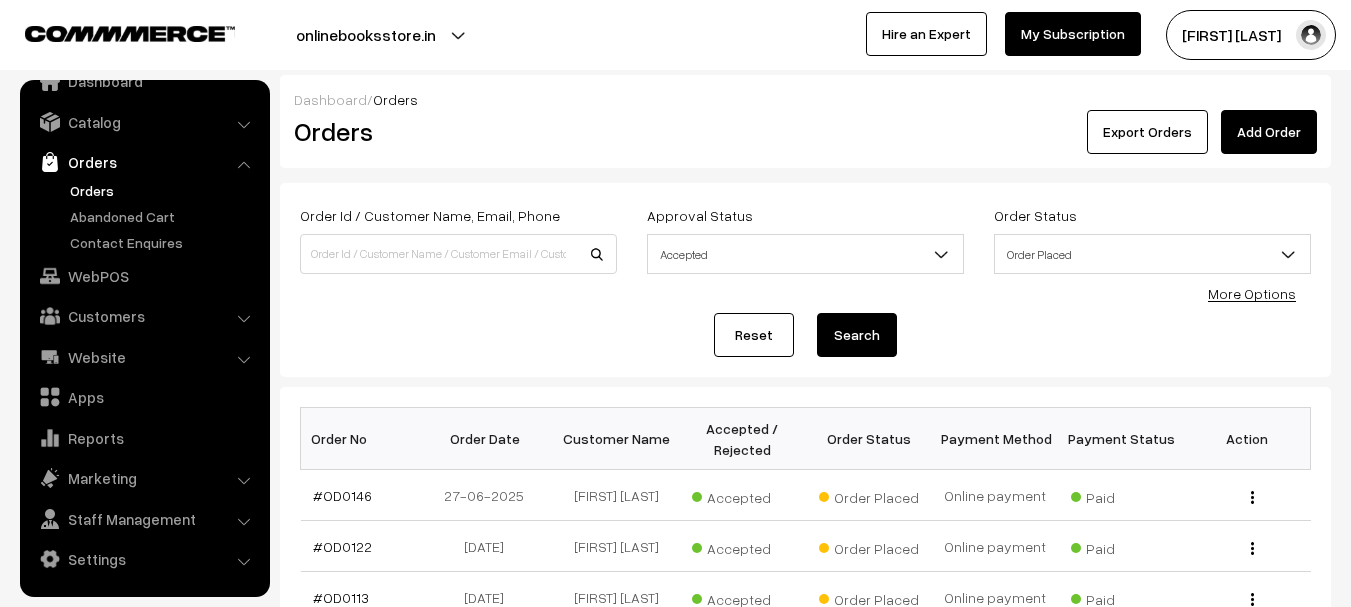 click on "Orders" at bounding box center [164, 190] 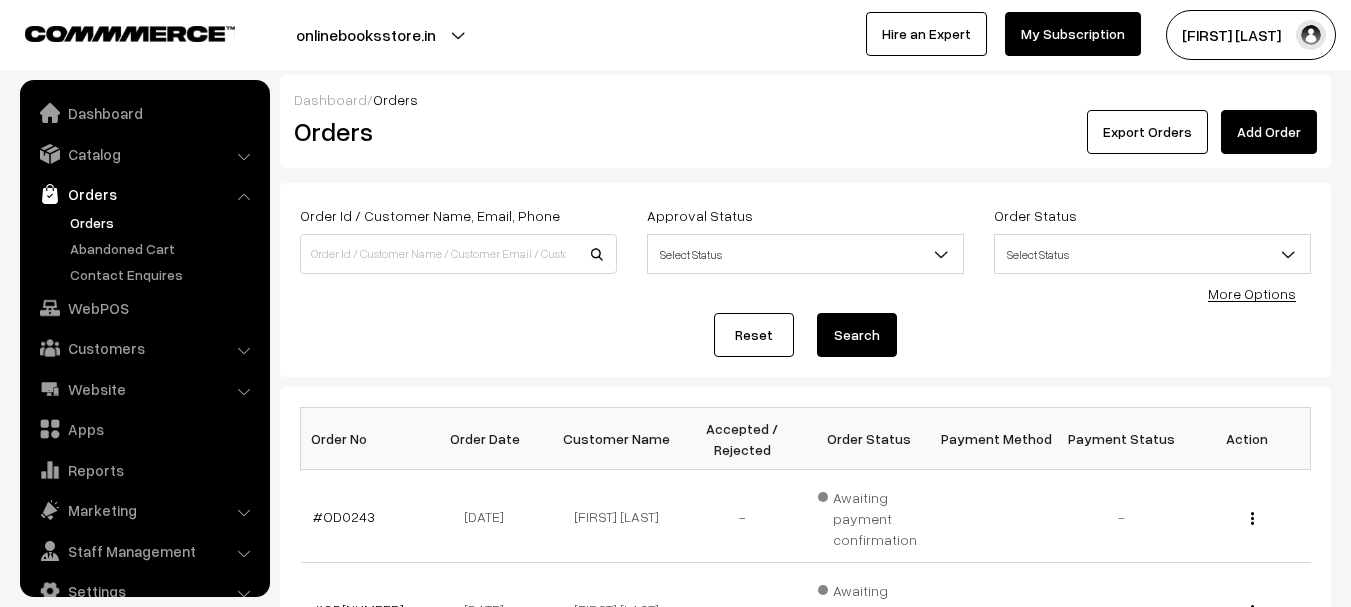 scroll, scrollTop: 0, scrollLeft: 0, axis: both 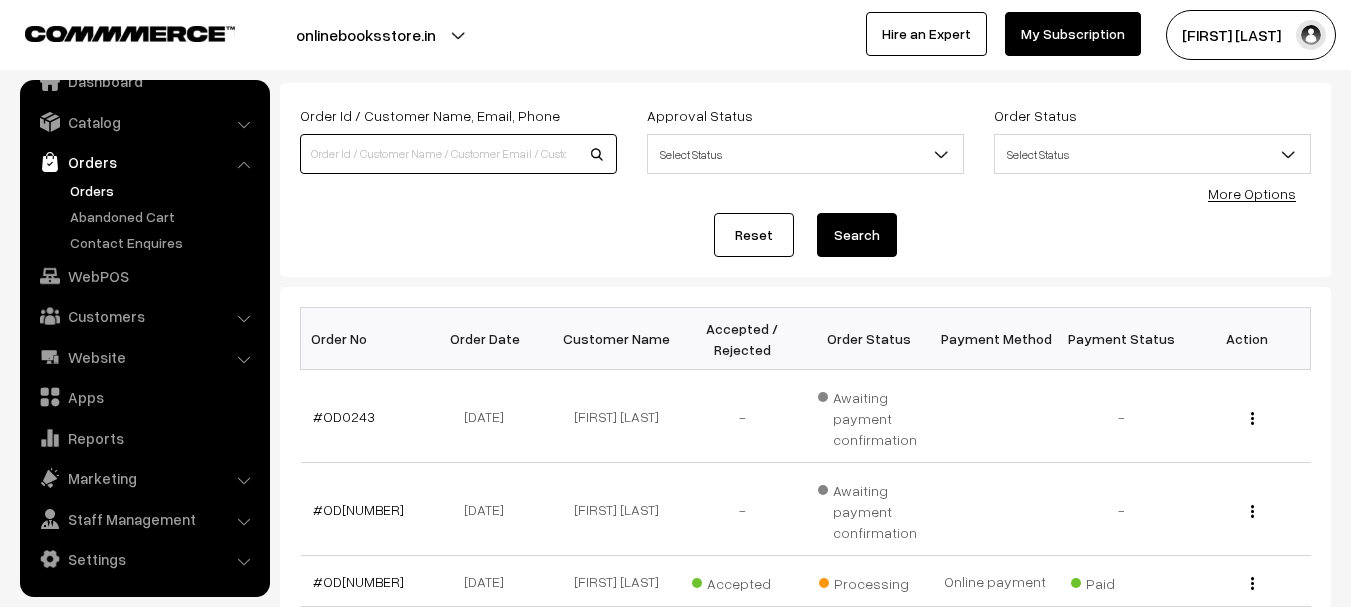 click at bounding box center [458, 154] 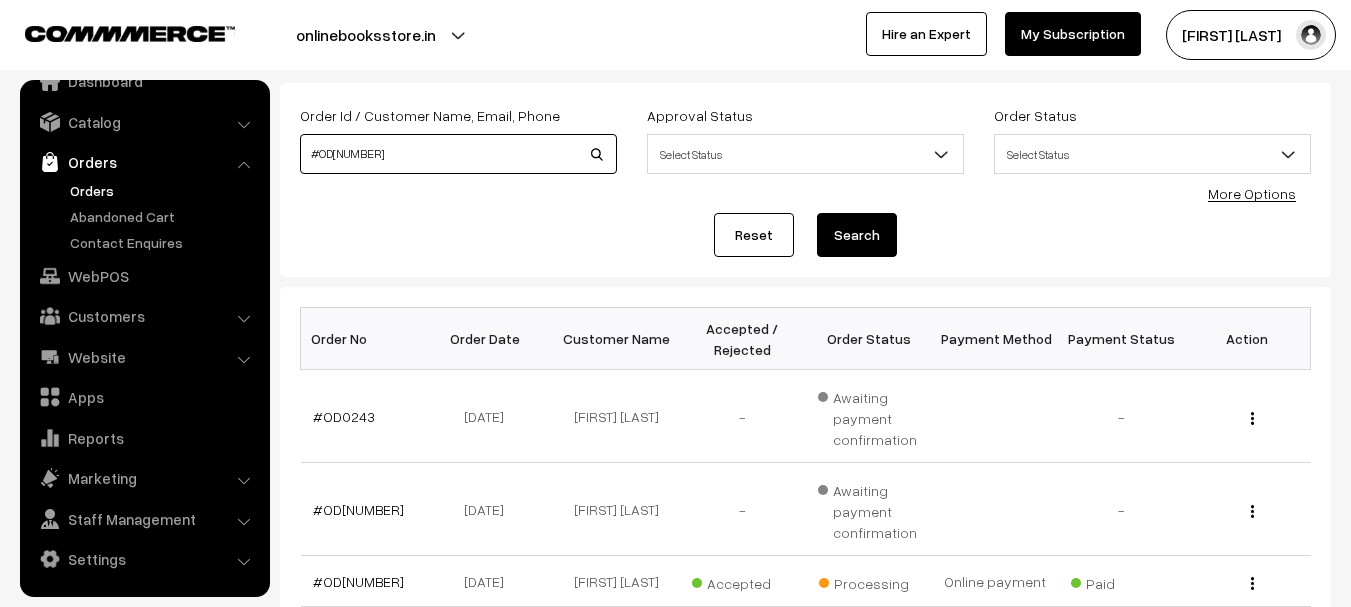 type on "OD0208" 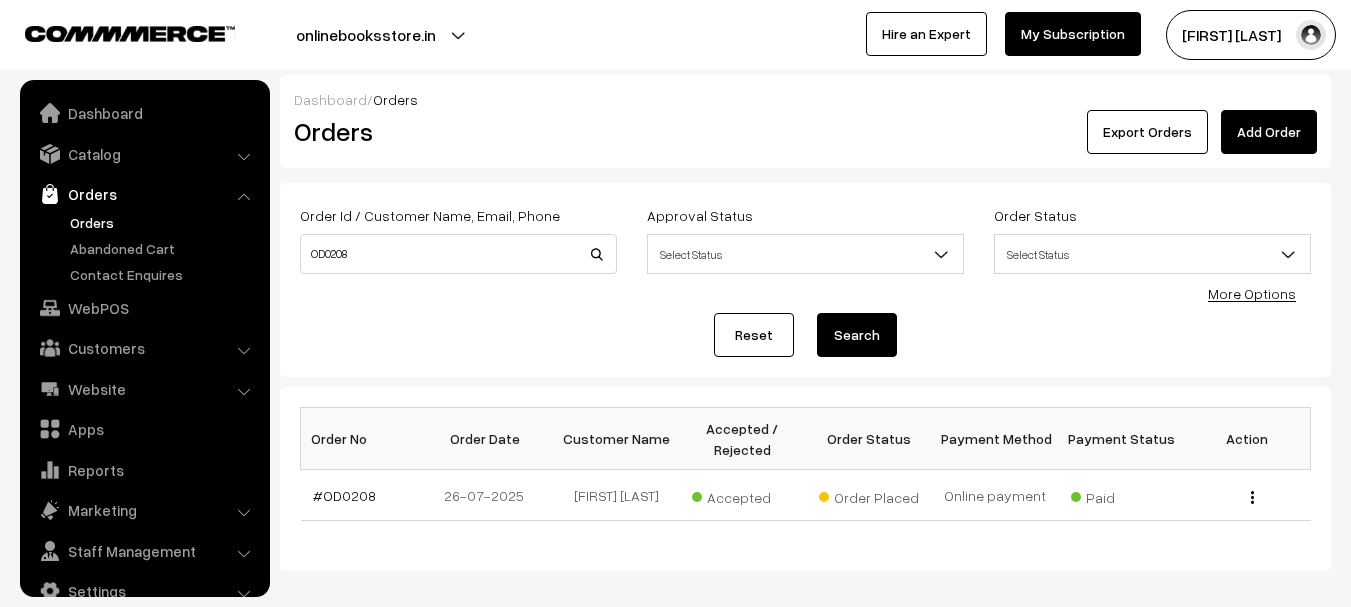 scroll, scrollTop: 0, scrollLeft: 0, axis: both 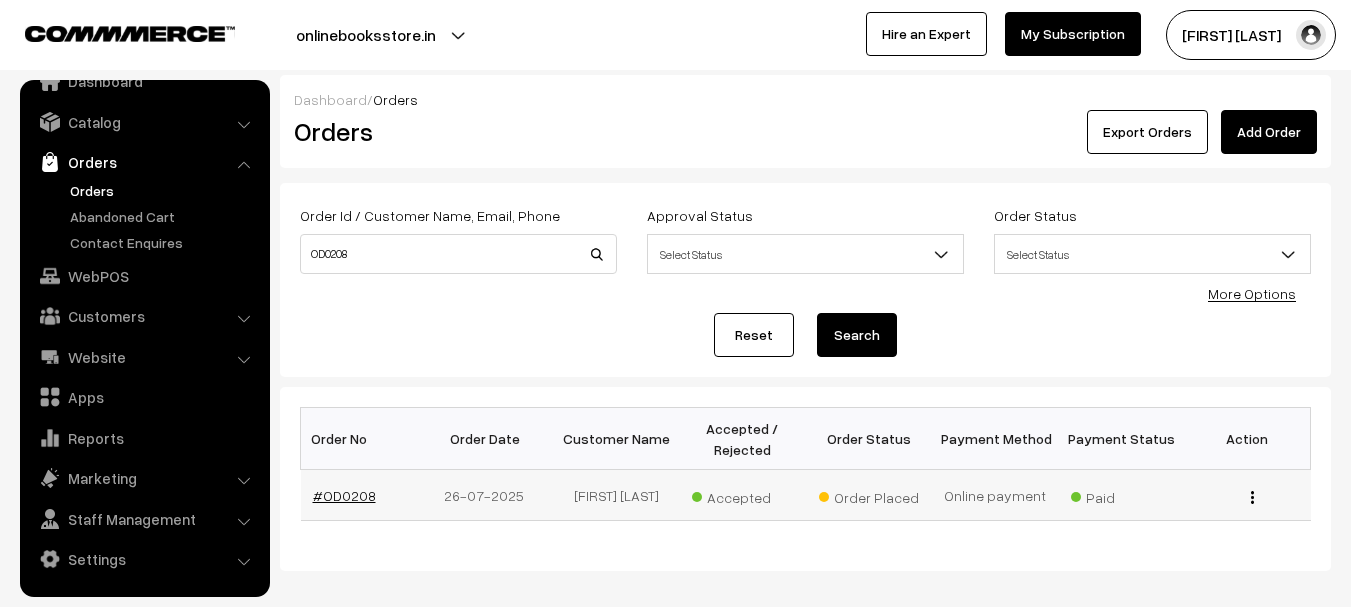 click on "#OD0208" at bounding box center [344, 495] 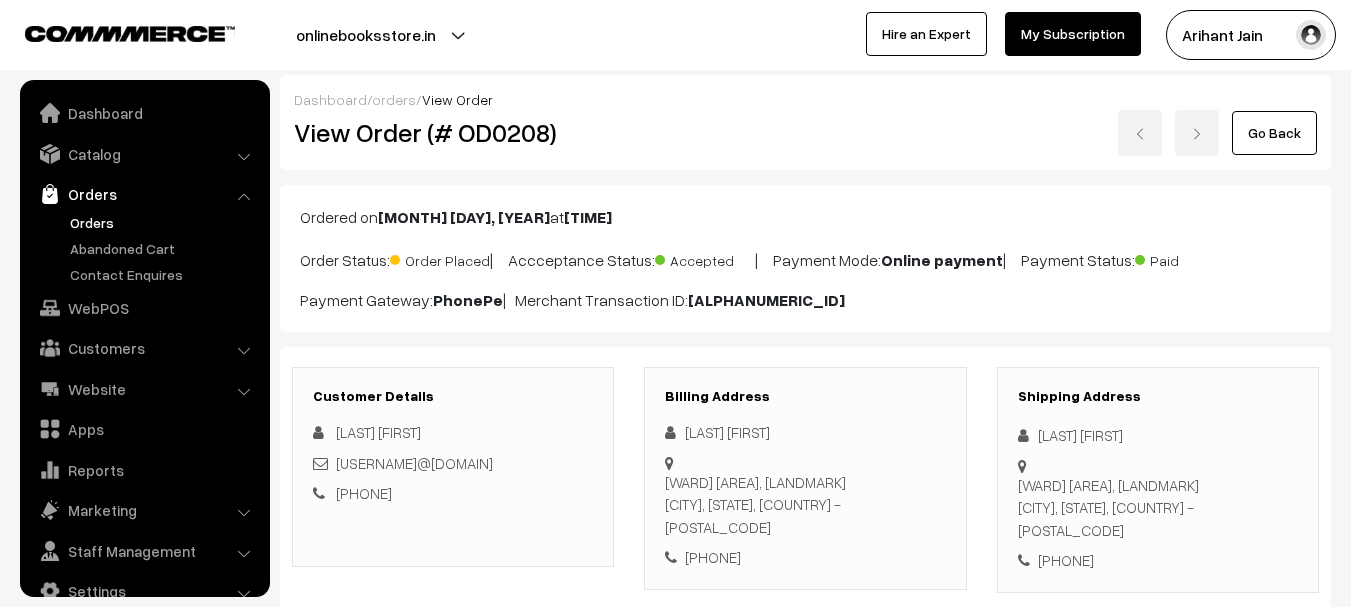 scroll, scrollTop: 0, scrollLeft: 0, axis: both 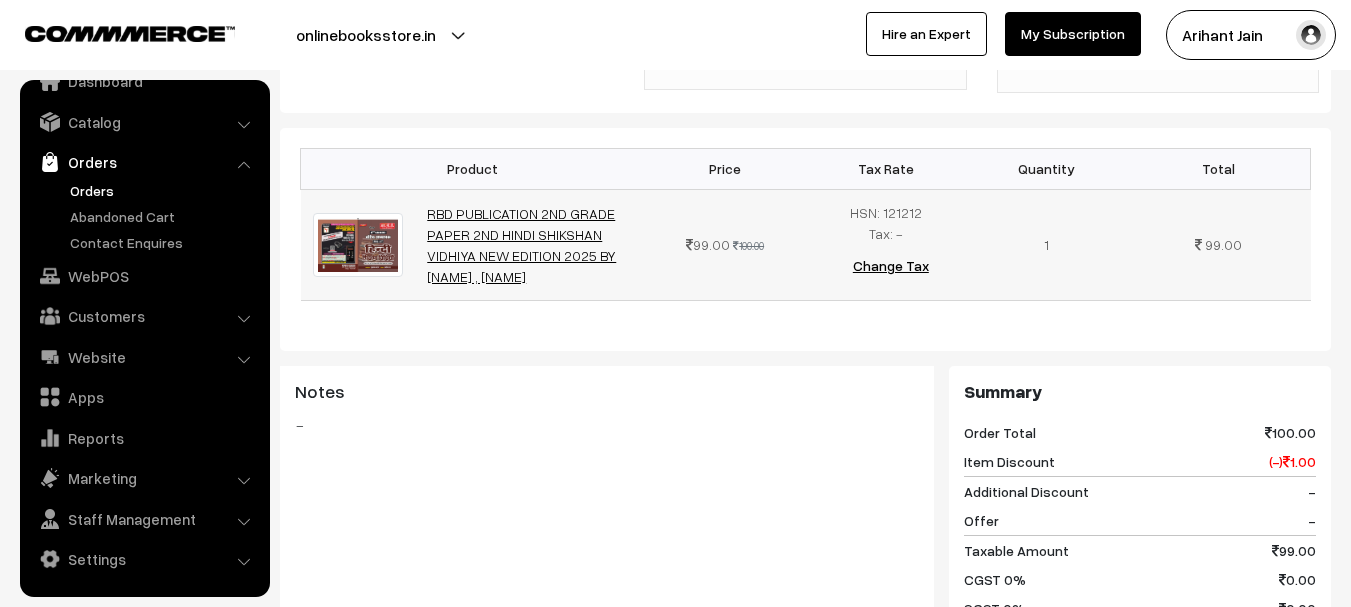 click on "RBD PUBLICATION 2ND GRADE PAPER 2ND HINDI SHIKSHAN VIDHIYA NEW EDITION 2025 BY SUBHASH CHARAN ,SANDEEP SIR" at bounding box center [521, 245] 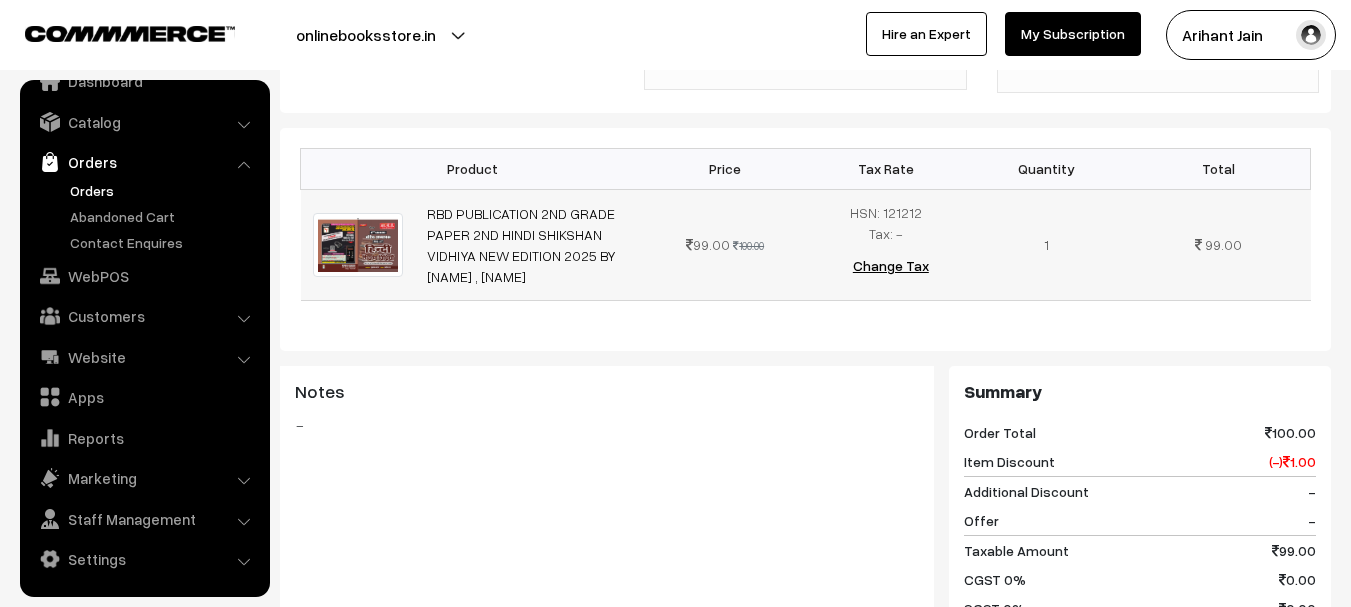click at bounding box center [358, 244] 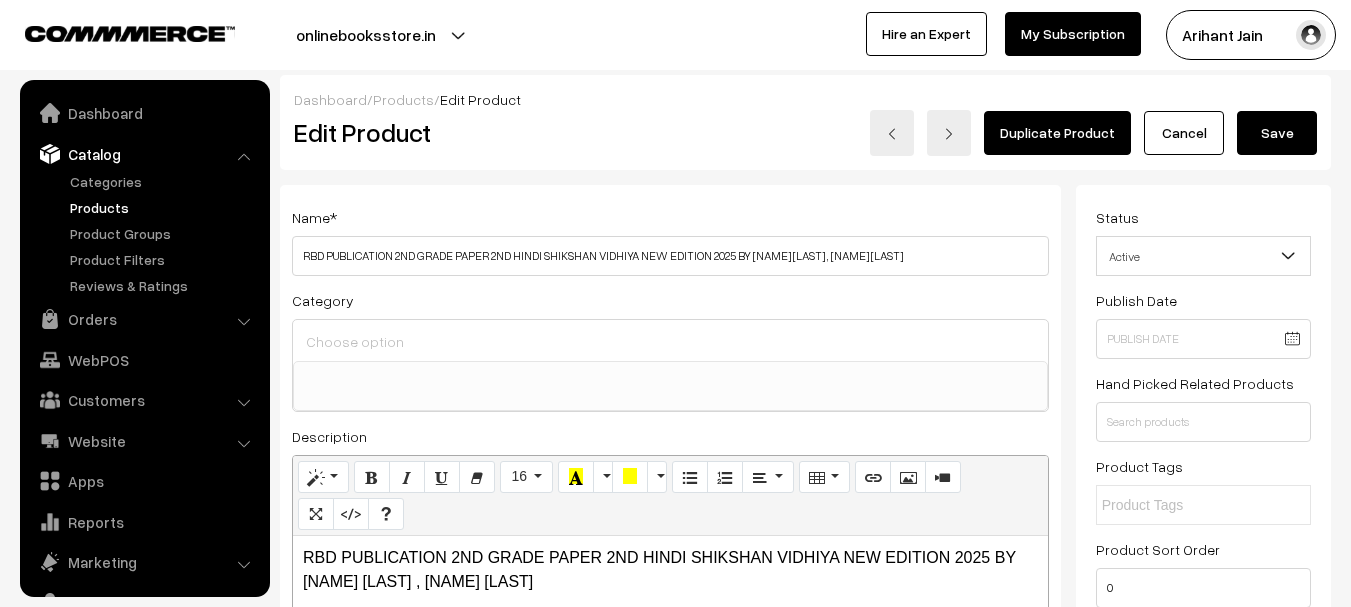 select 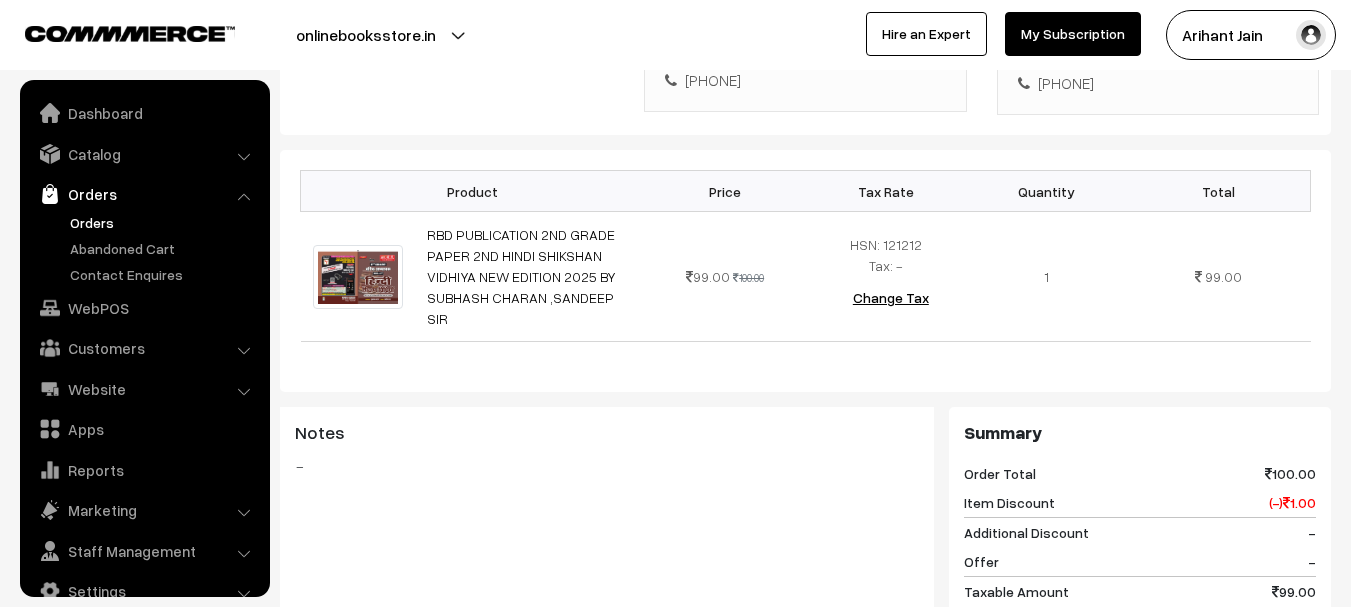 scroll, scrollTop: 500, scrollLeft: 0, axis: vertical 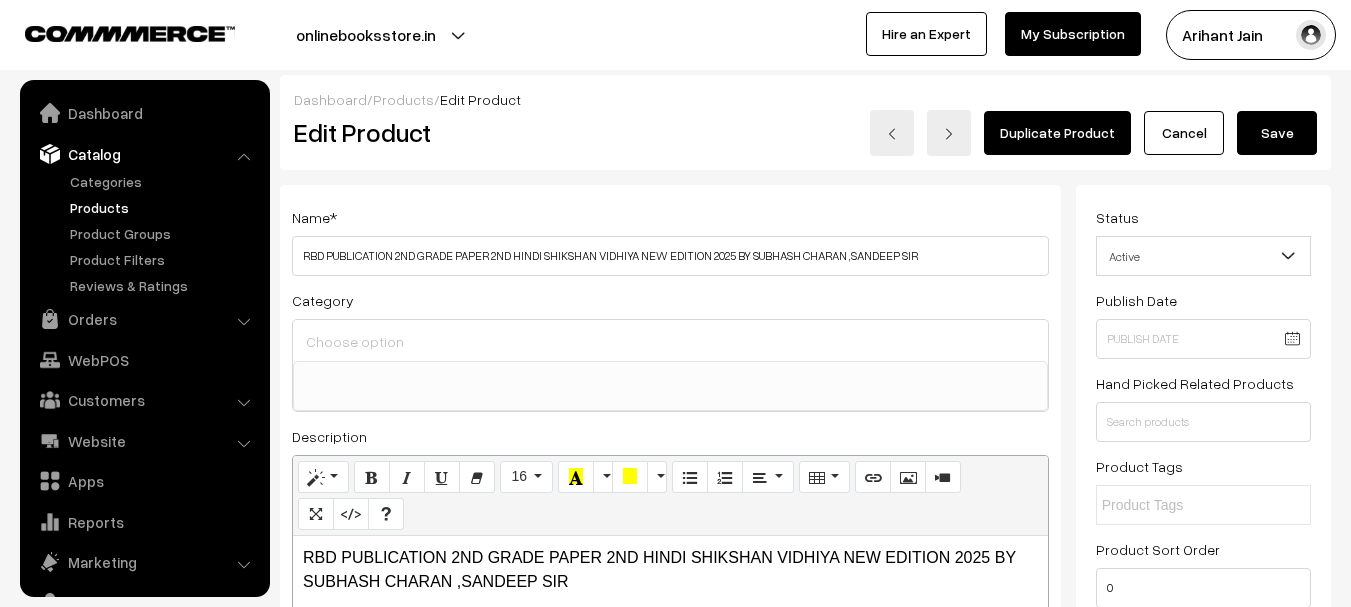 select 